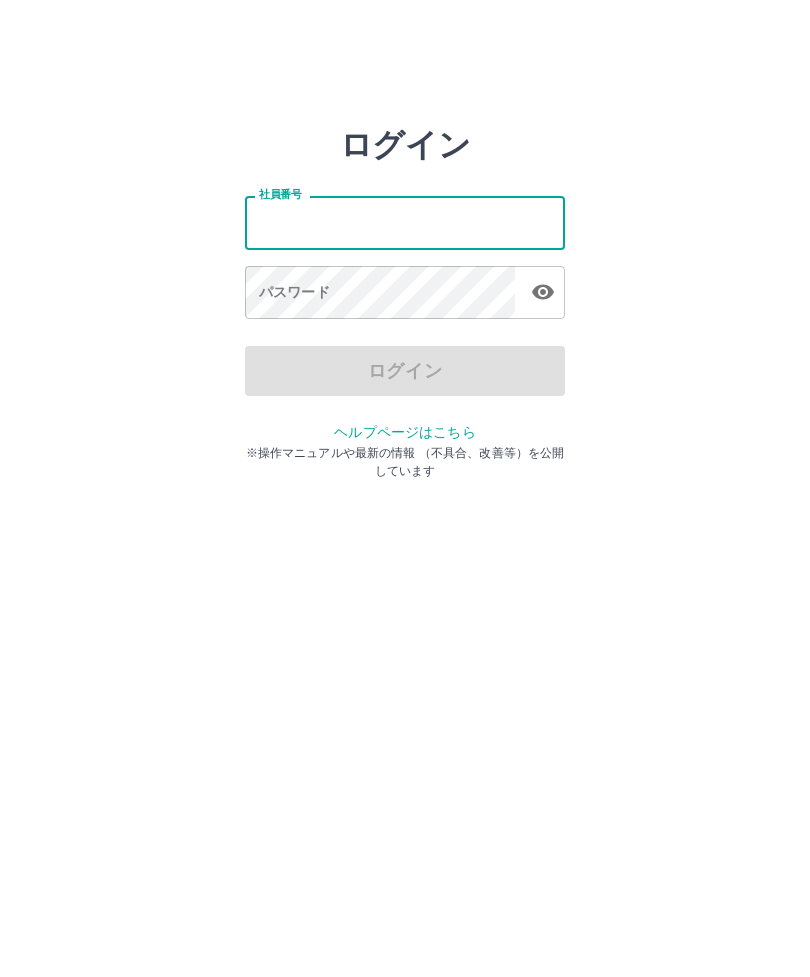scroll, scrollTop: 0, scrollLeft: 0, axis: both 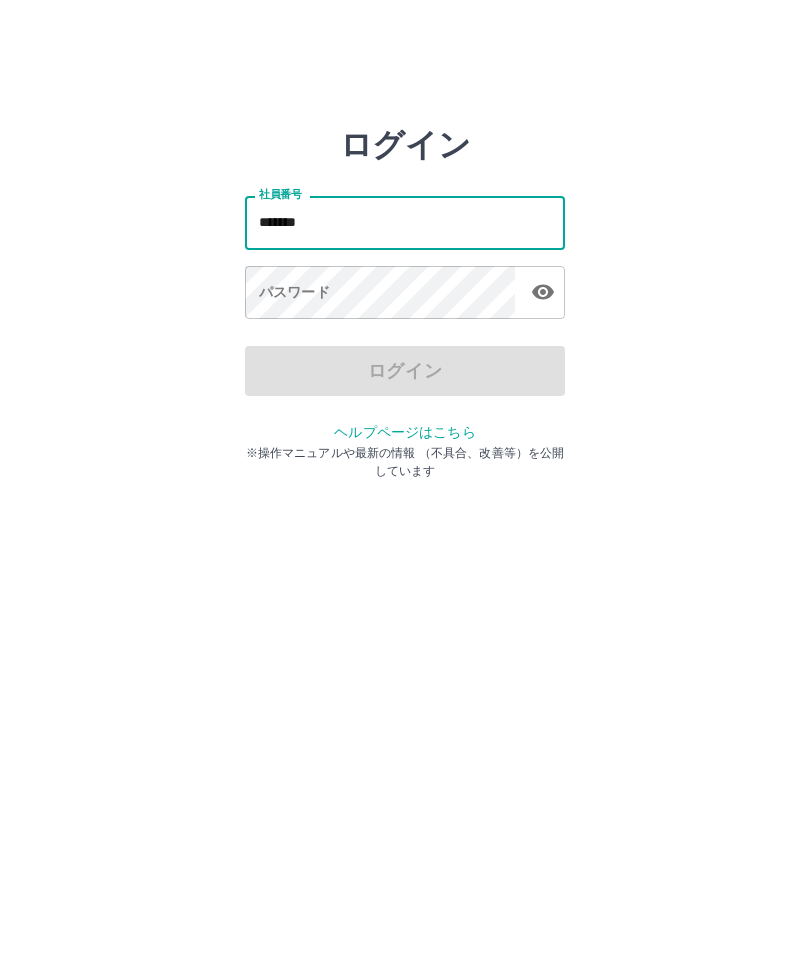 type on "*******" 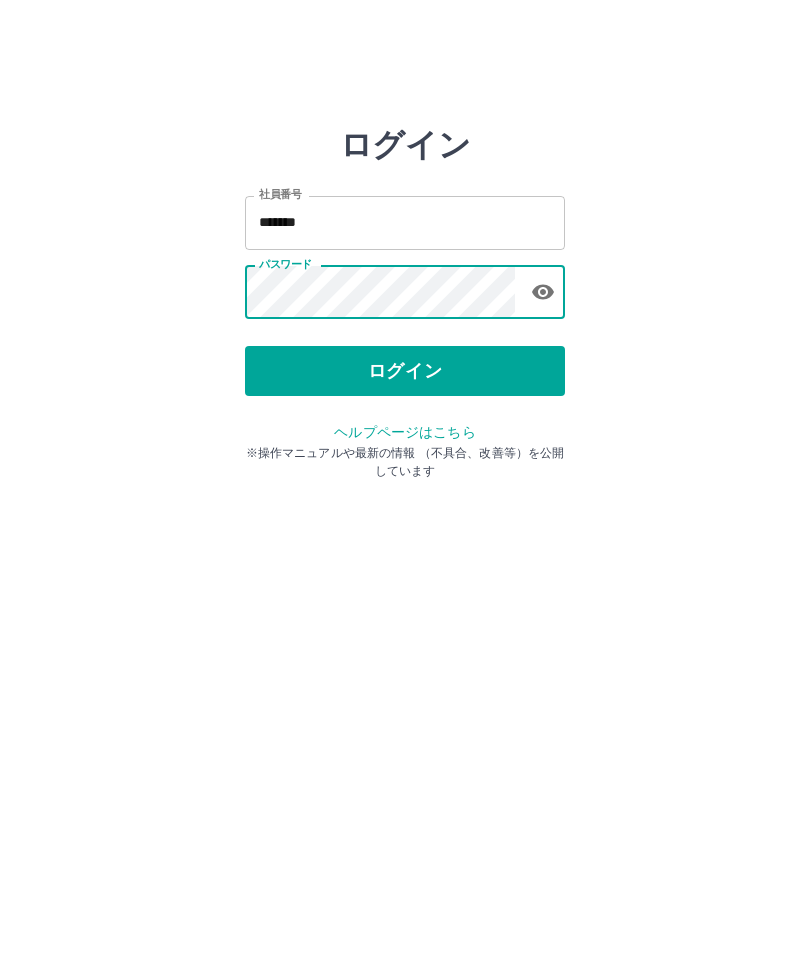click on "ログイン" at bounding box center (405, 371) 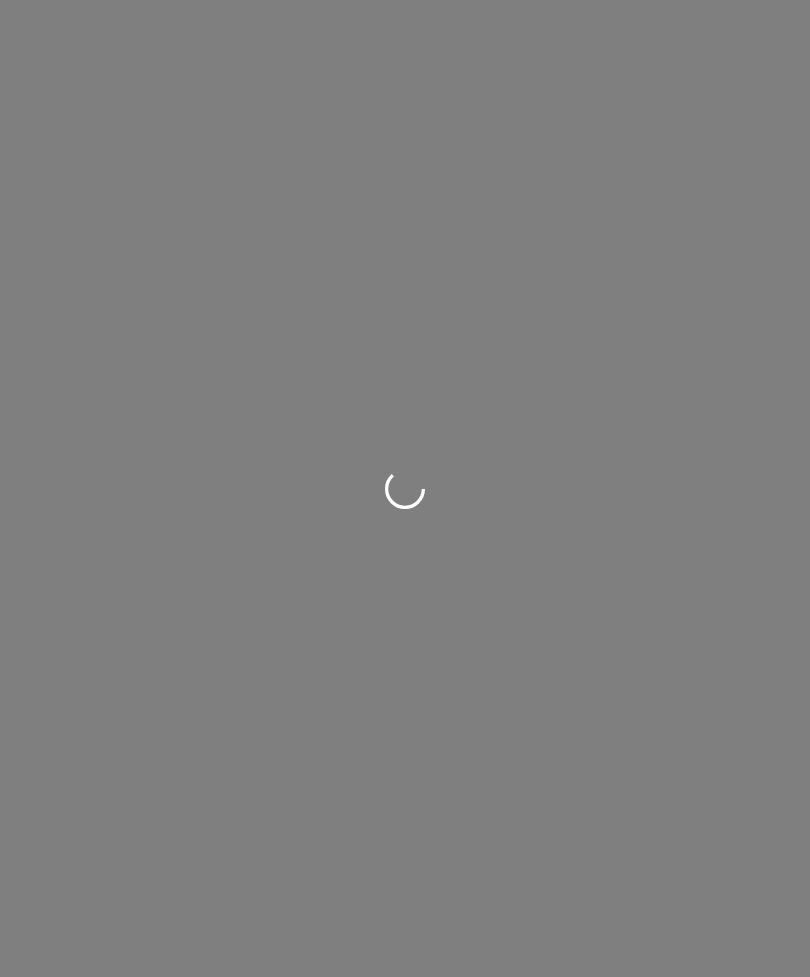 scroll, scrollTop: 0, scrollLeft: 0, axis: both 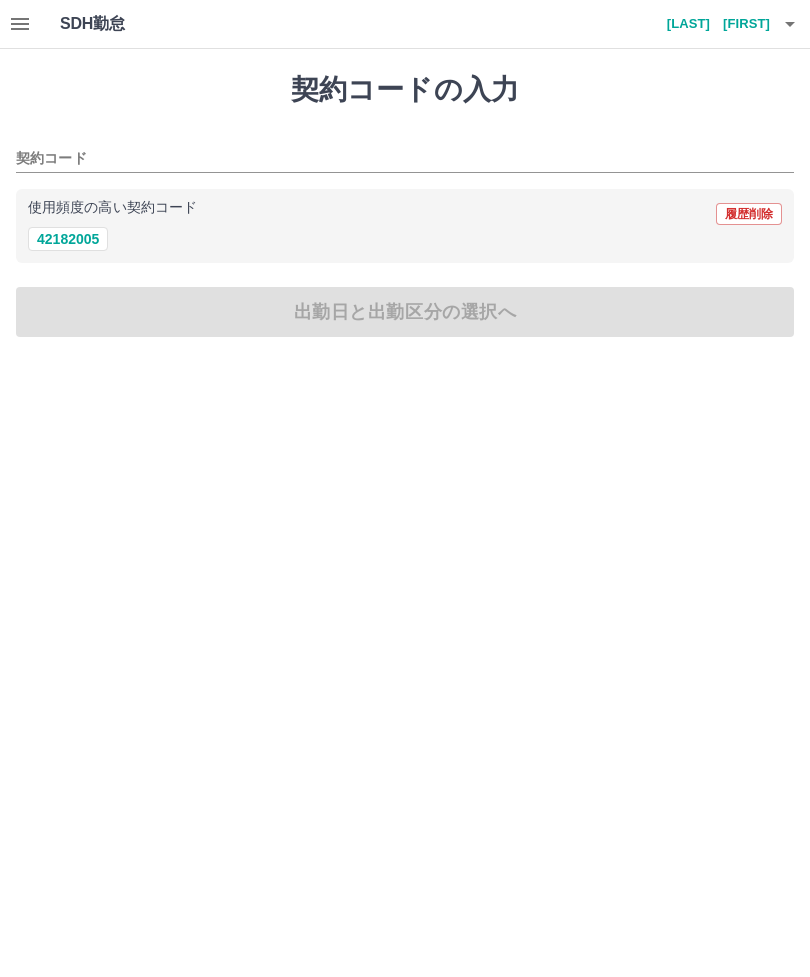 click on "42182005" at bounding box center (68, 239) 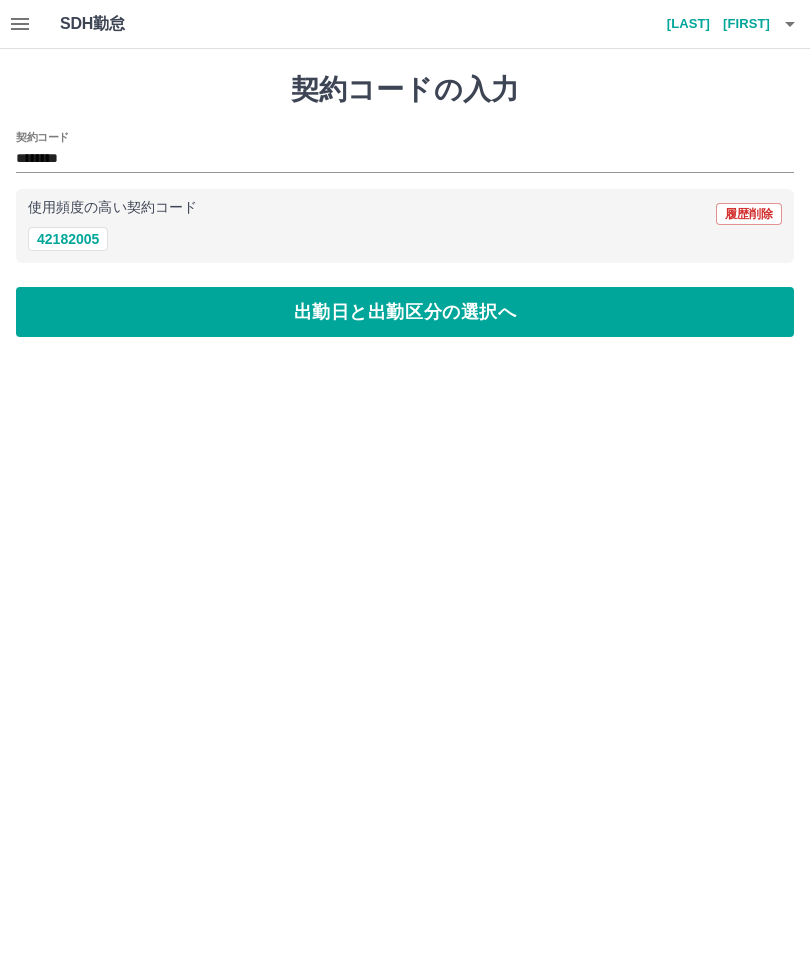 click on "出勤日と出勤区分の選択へ" at bounding box center [405, 312] 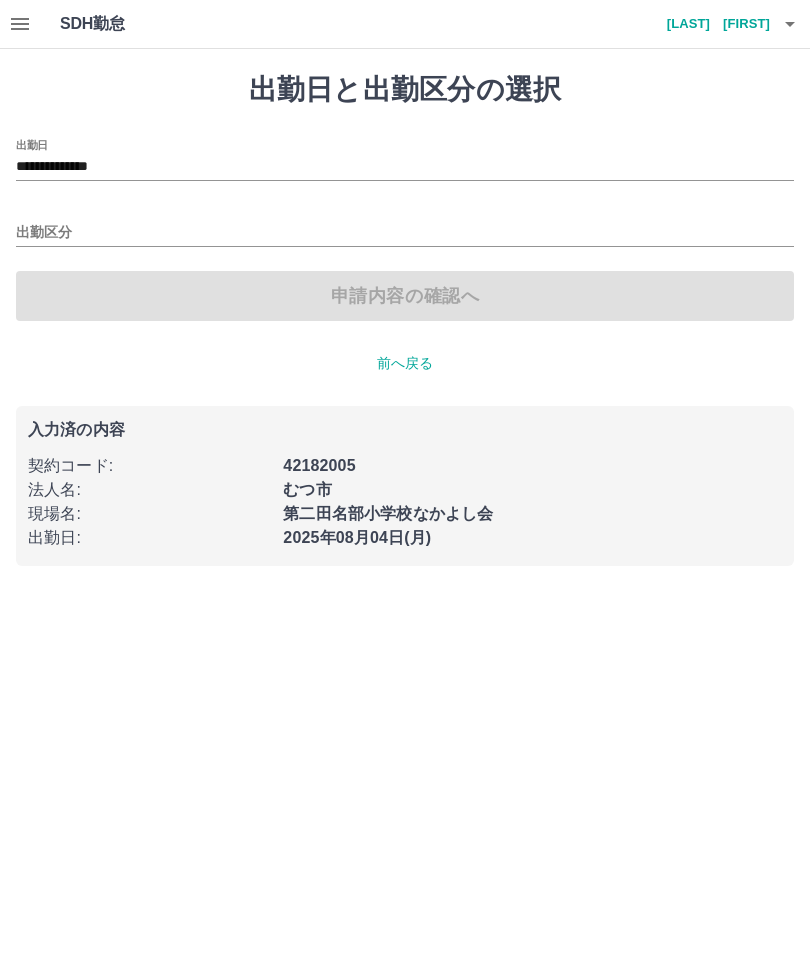 click on "**********" at bounding box center [405, 167] 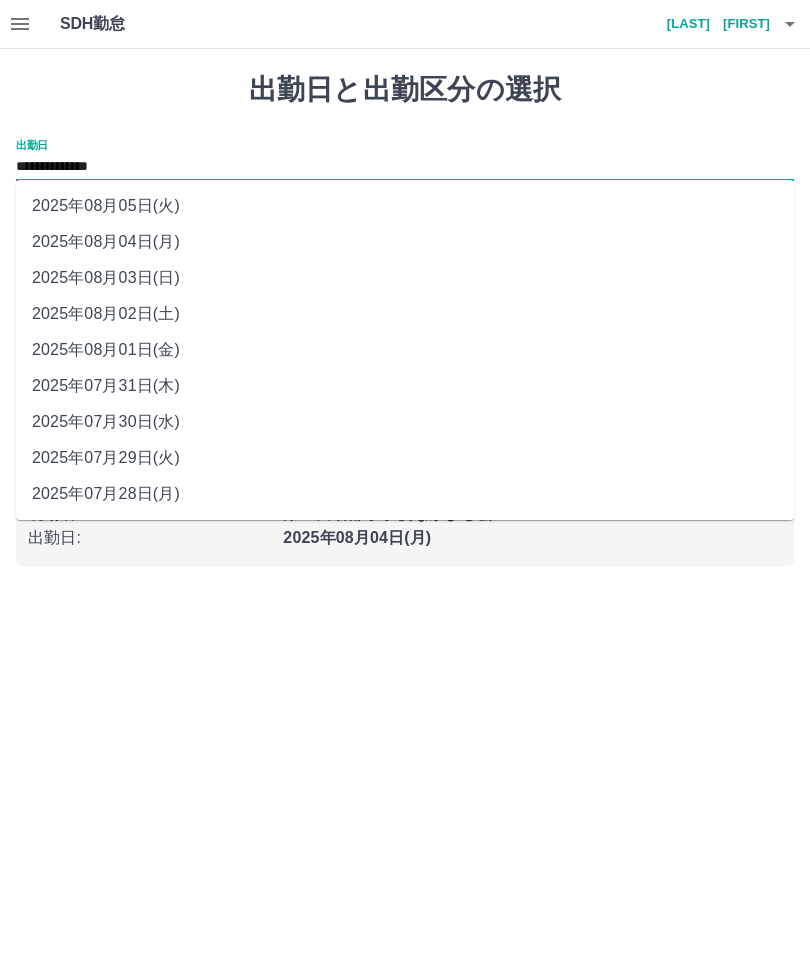 click on "2025年07月31日(木)" at bounding box center [405, 386] 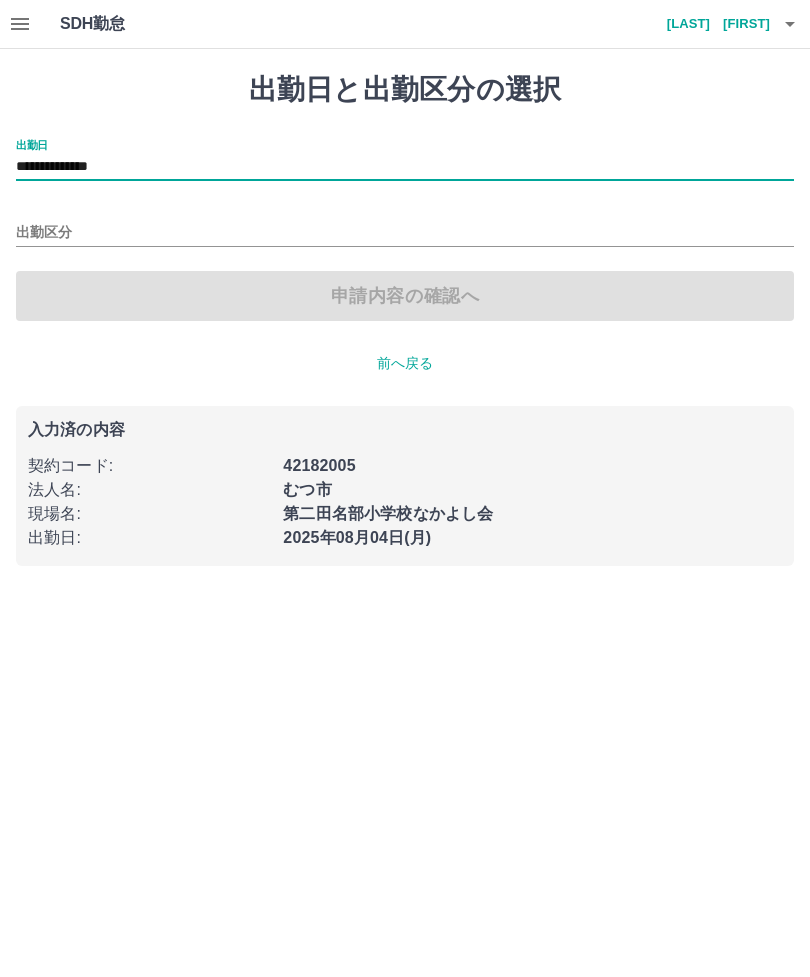 click on "**********" at bounding box center (405, 167) 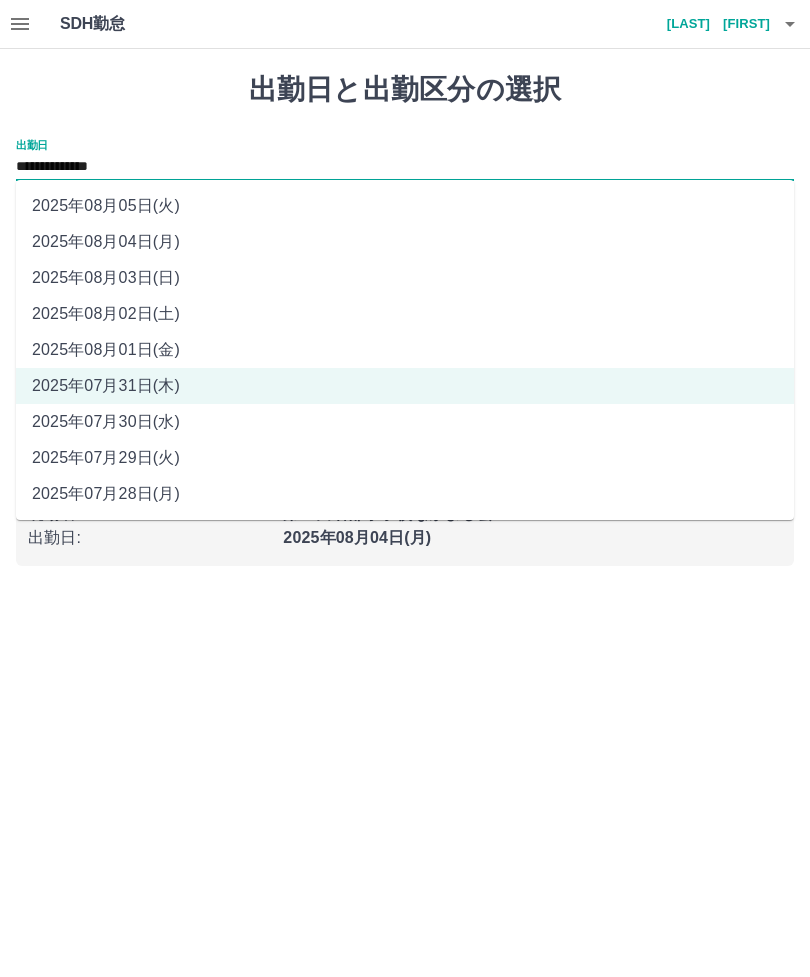 click on "2025年08月02日(土)" at bounding box center [405, 314] 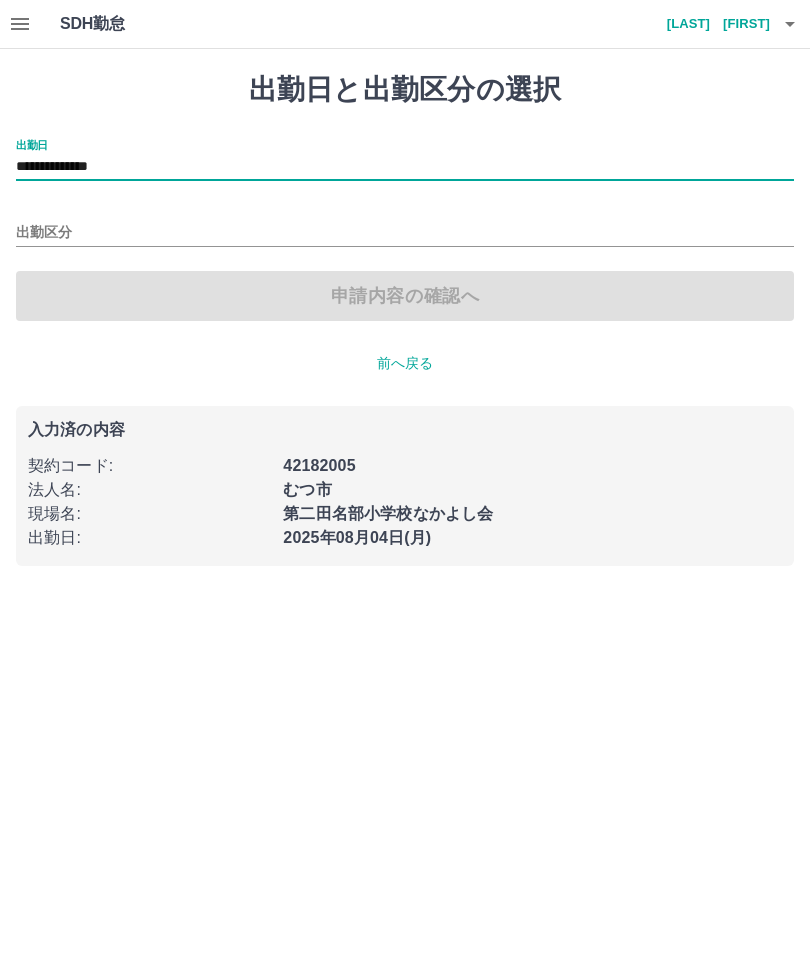 click on "出勤区分" at bounding box center [405, 233] 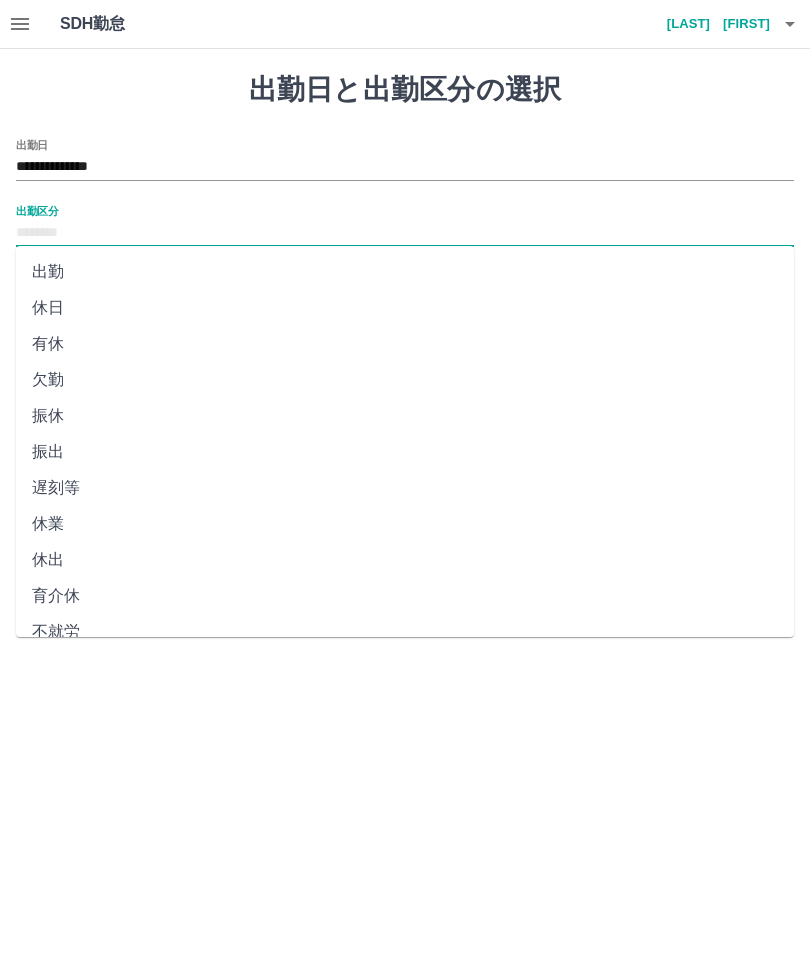 scroll, scrollTop: 0, scrollLeft: 0, axis: both 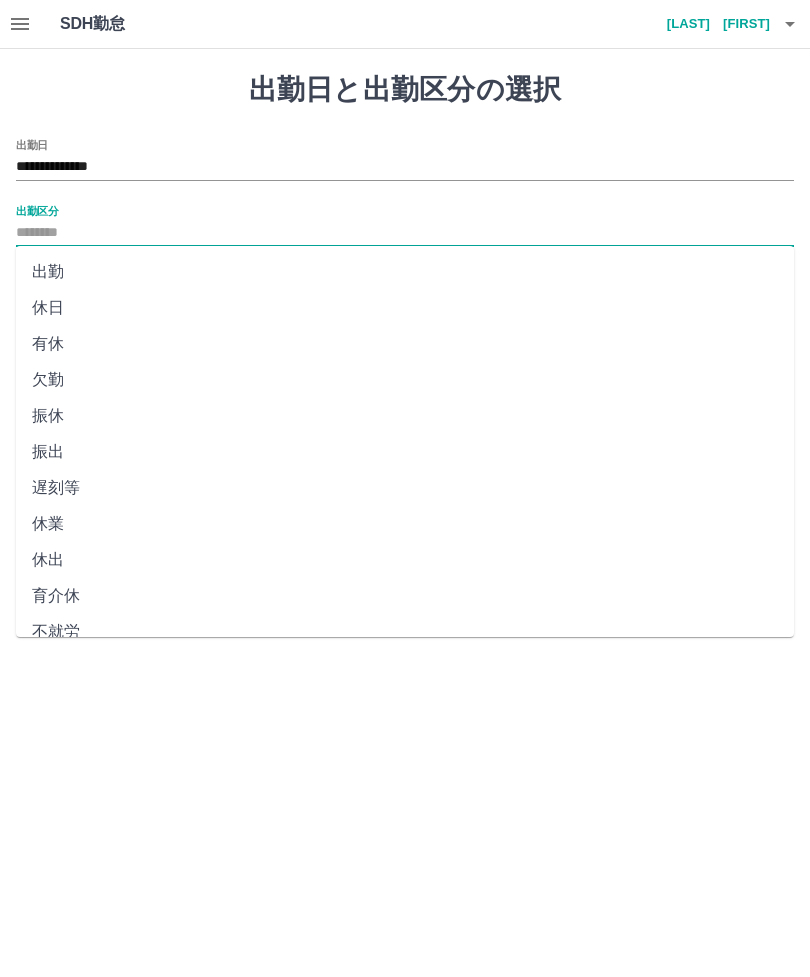 click on "休日" at bounding box center (405, 308) 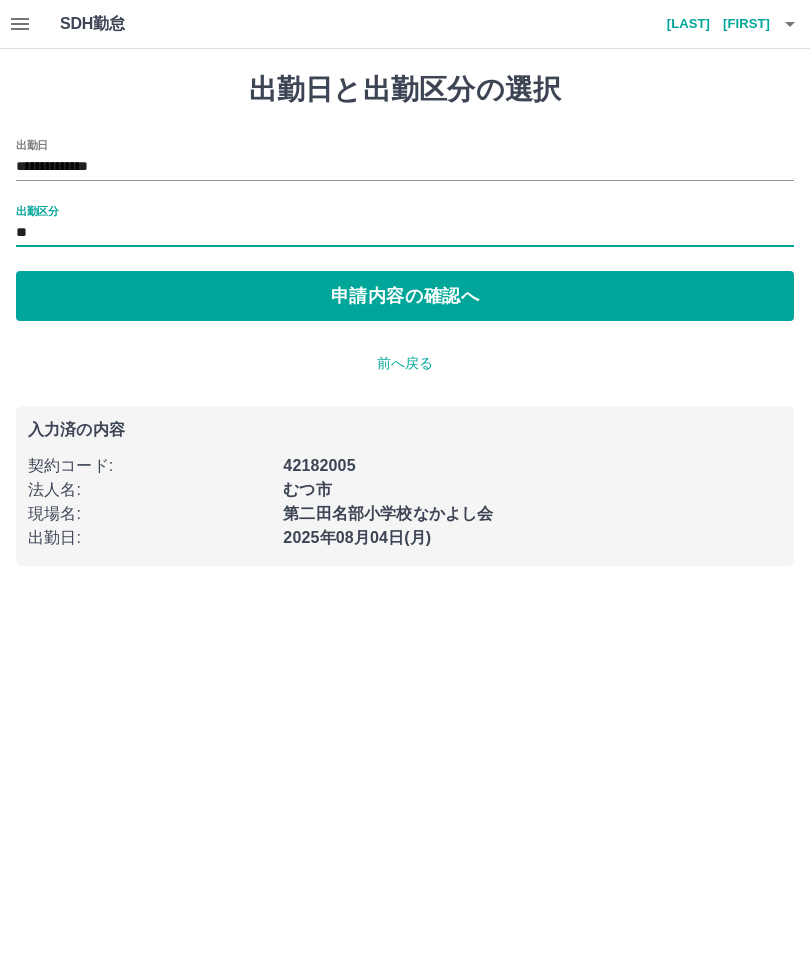 click on "申請内容の確認へ" at bounding box center [405, 296] 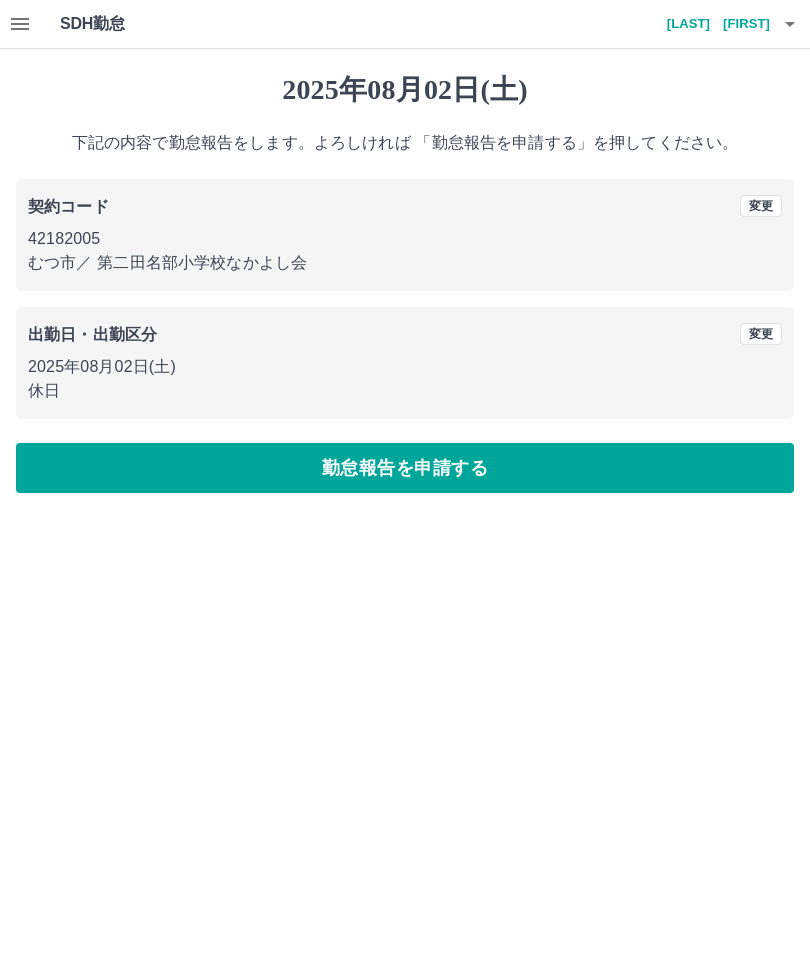 click on "勤怠報告を申請する" at bounding box center [405, 468] 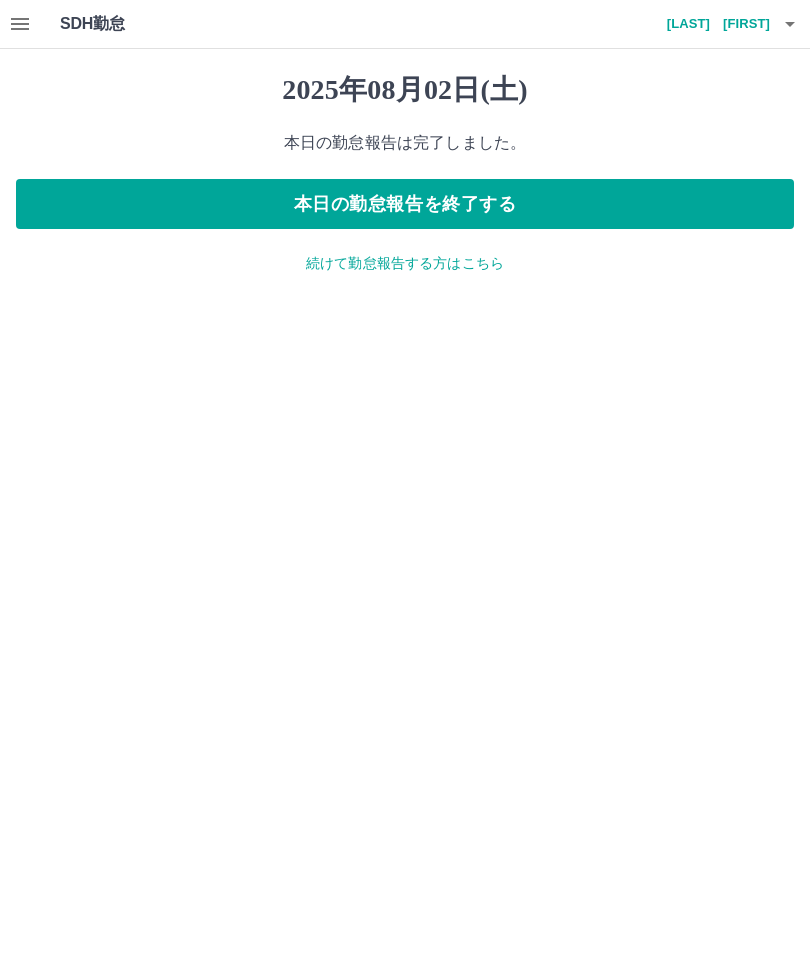 click on "続けて勤怠報告する方はこちら" at bounding box center [405, 263] 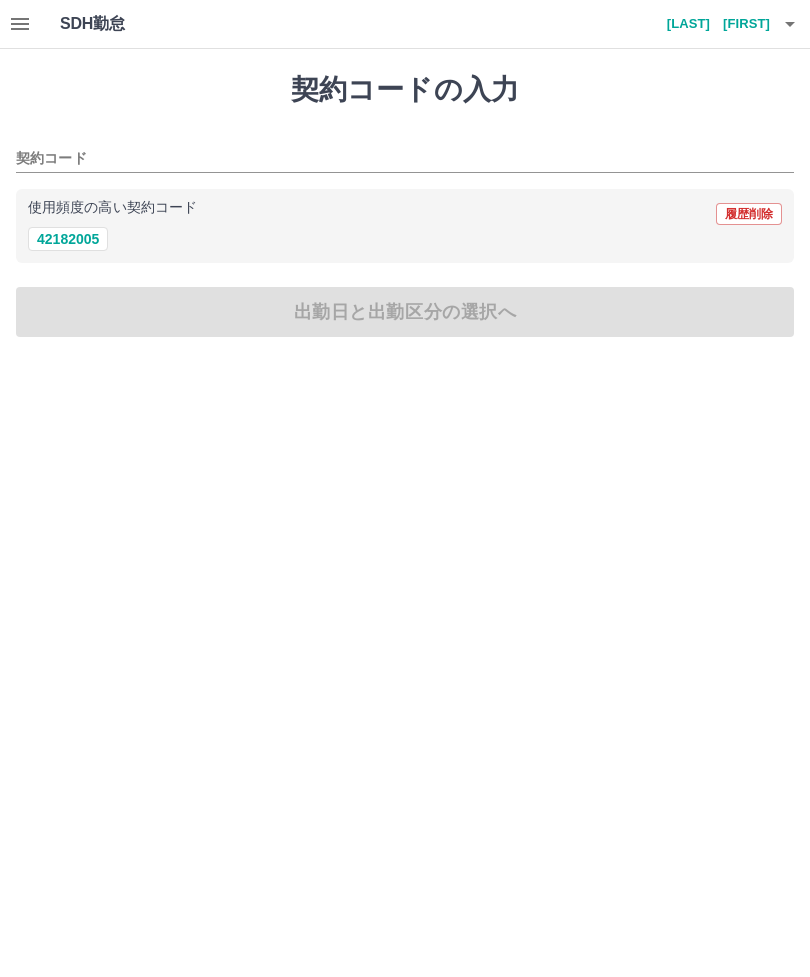 click on "42182005" at bounding box center (68, 239) 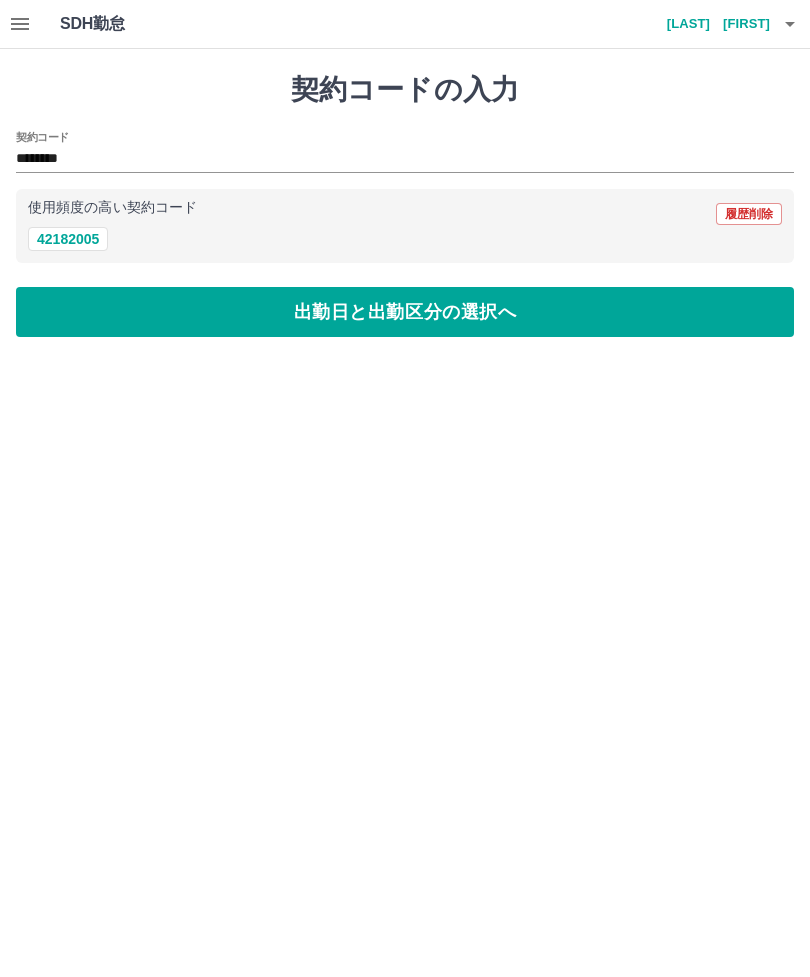 click on "出勤日と出勤区分の選択へ" at bounding box center (405, 312) 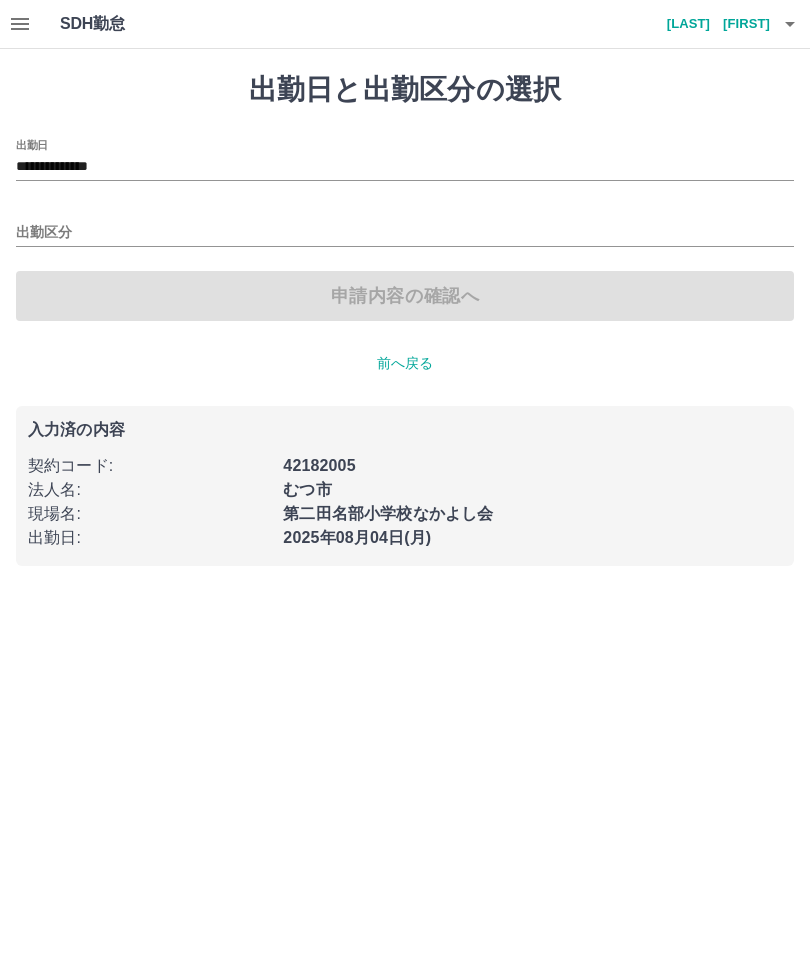 click on "**********" at bounding box center (405, 167) 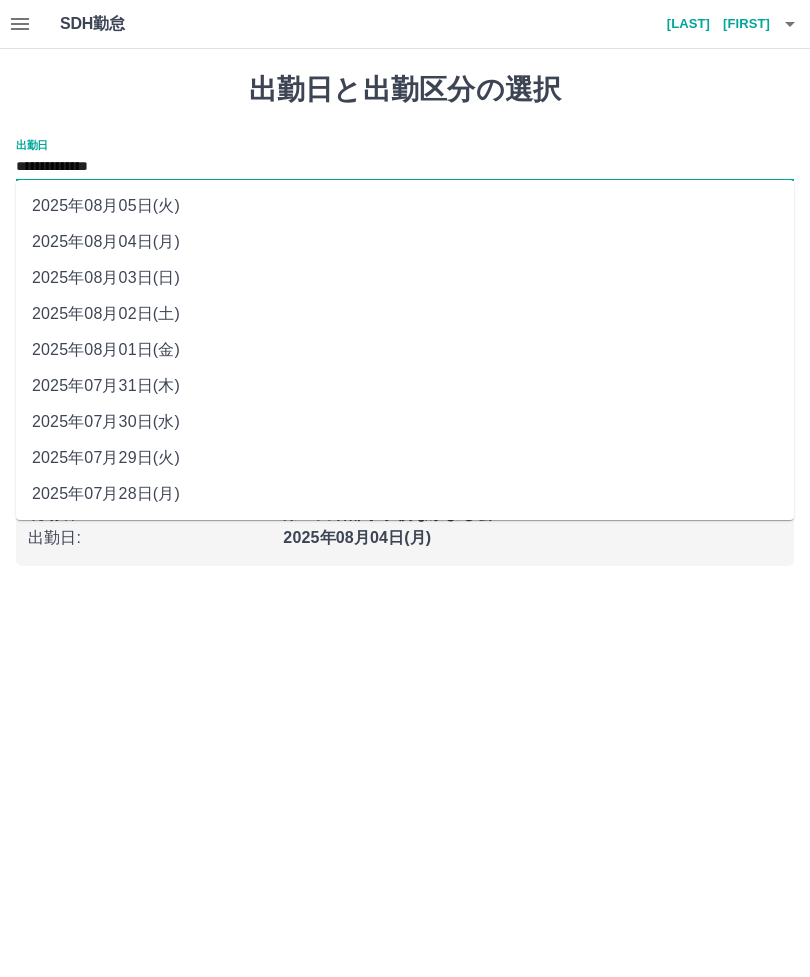 click on "2025年08月03日(日)" at bounding box center [405, 278] 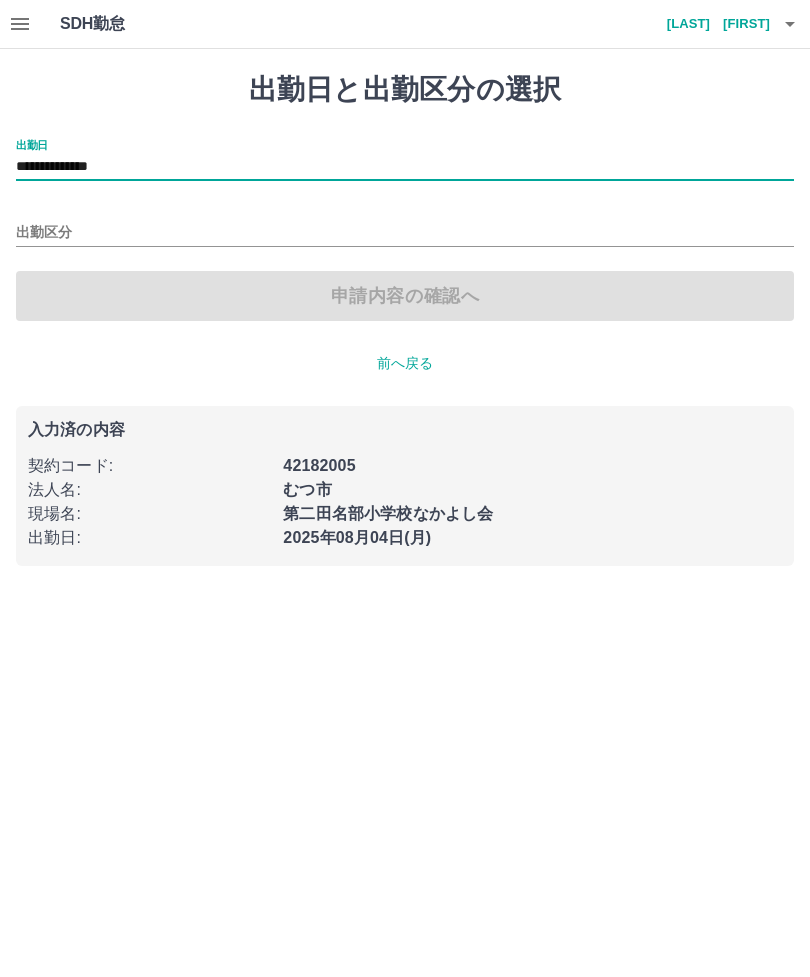 click on "出勤区分" at bounding box center [405, 233] 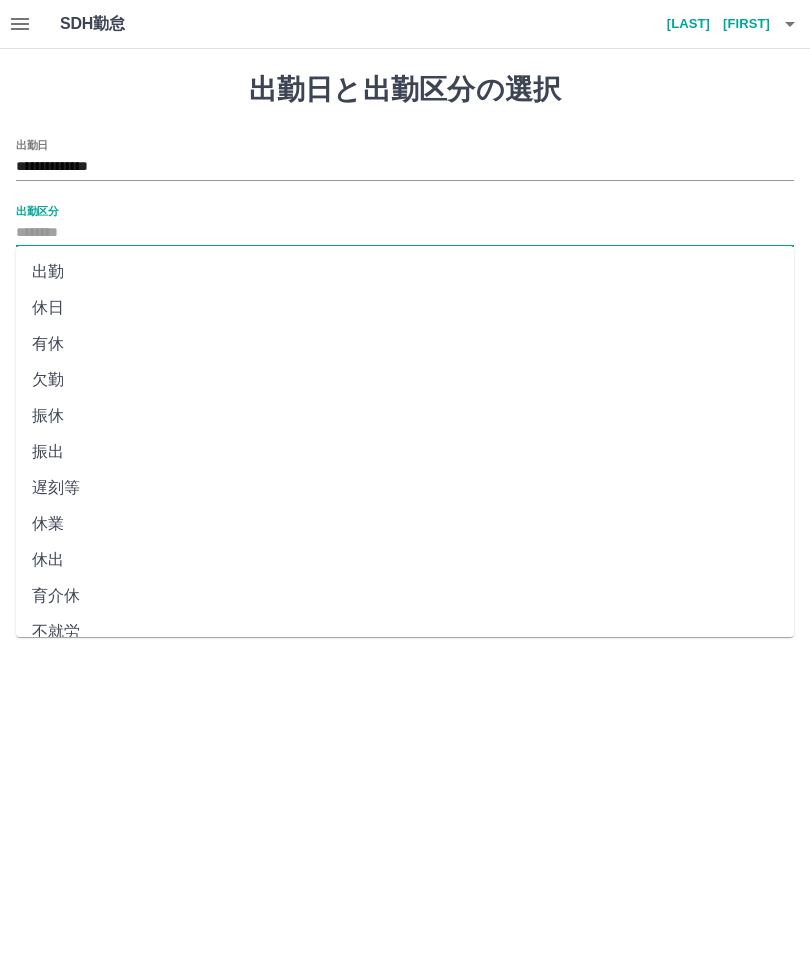 click on "**********" at bounding box center (405, 167) 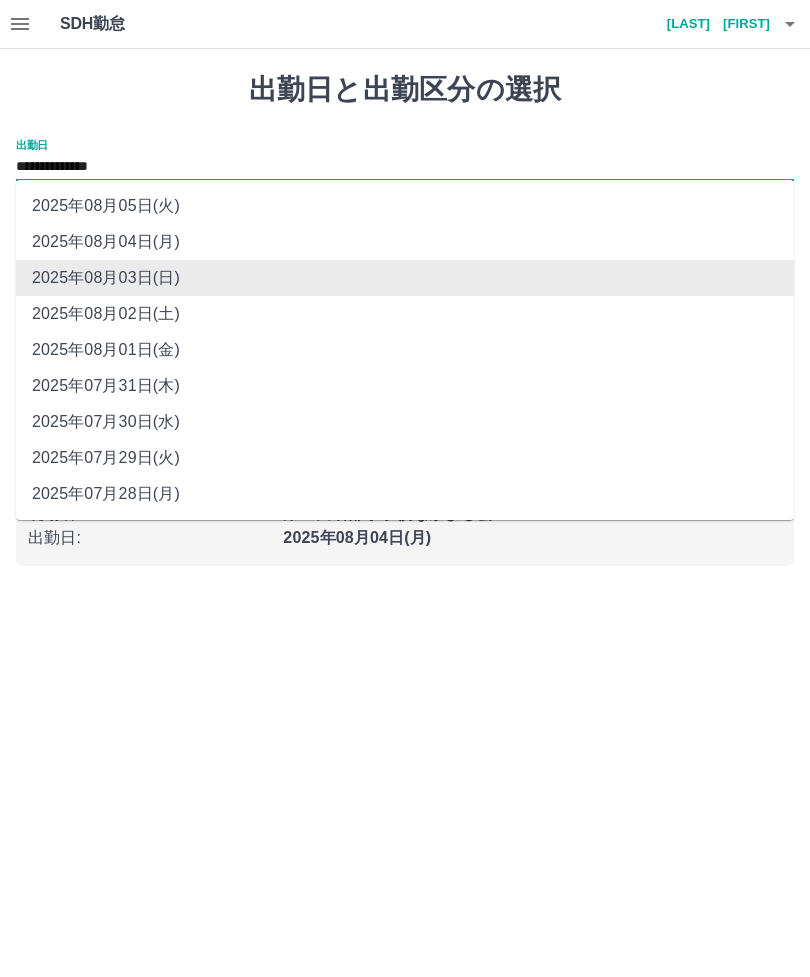 click on "**********" at bounding box center [405, 167] 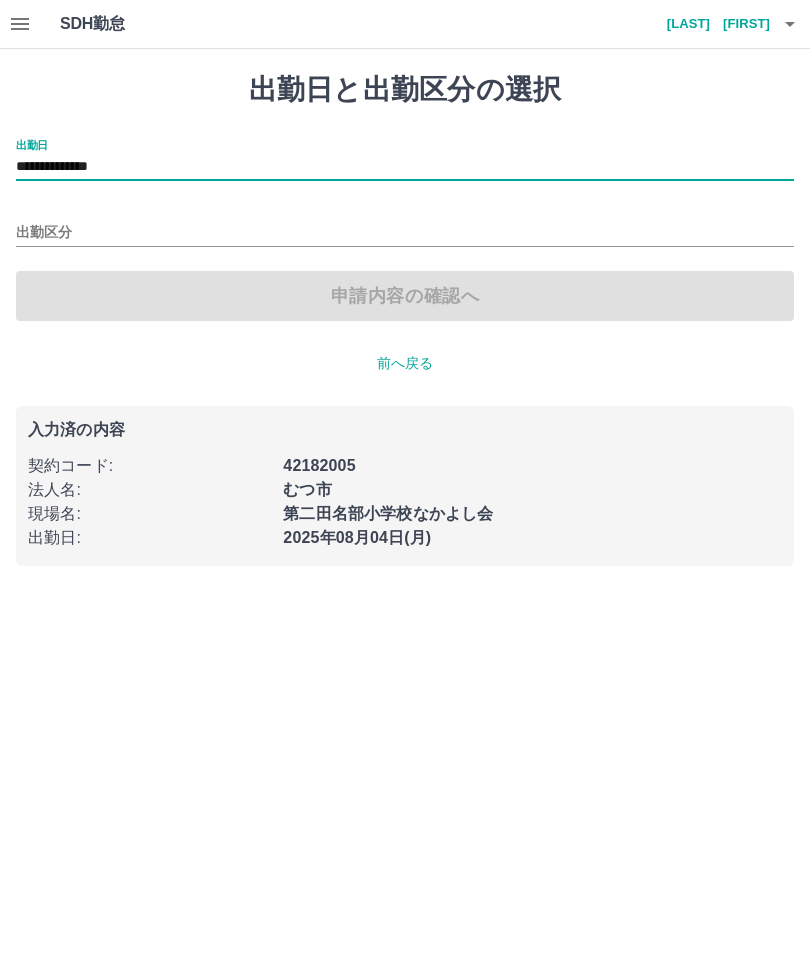 click on "出勤区分" at bounding box center [405, 233] 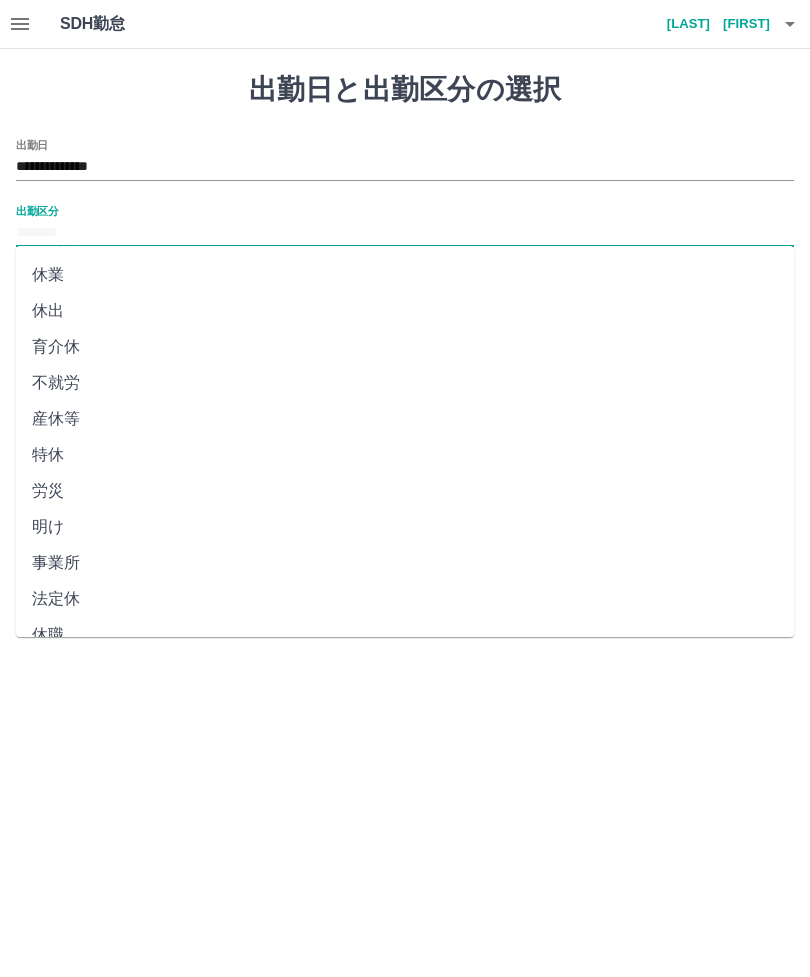 scroll, scrollTop: 248, scrollLeft: 0, axis: vertical 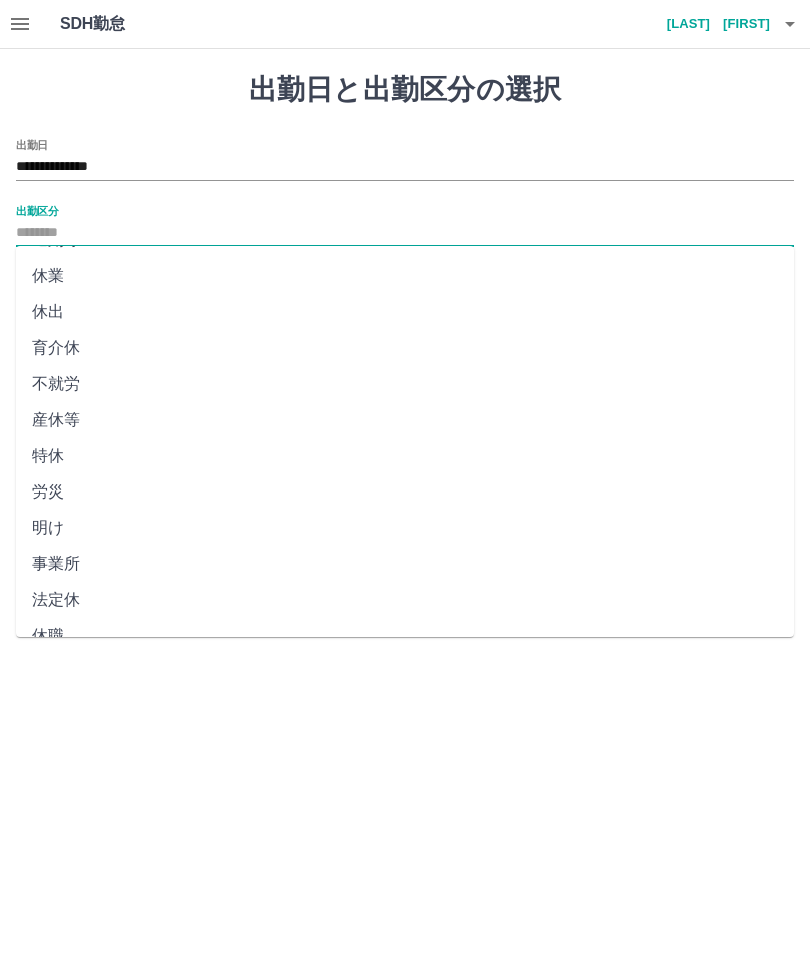 click on "法定休" at bounding box center [405, 600] 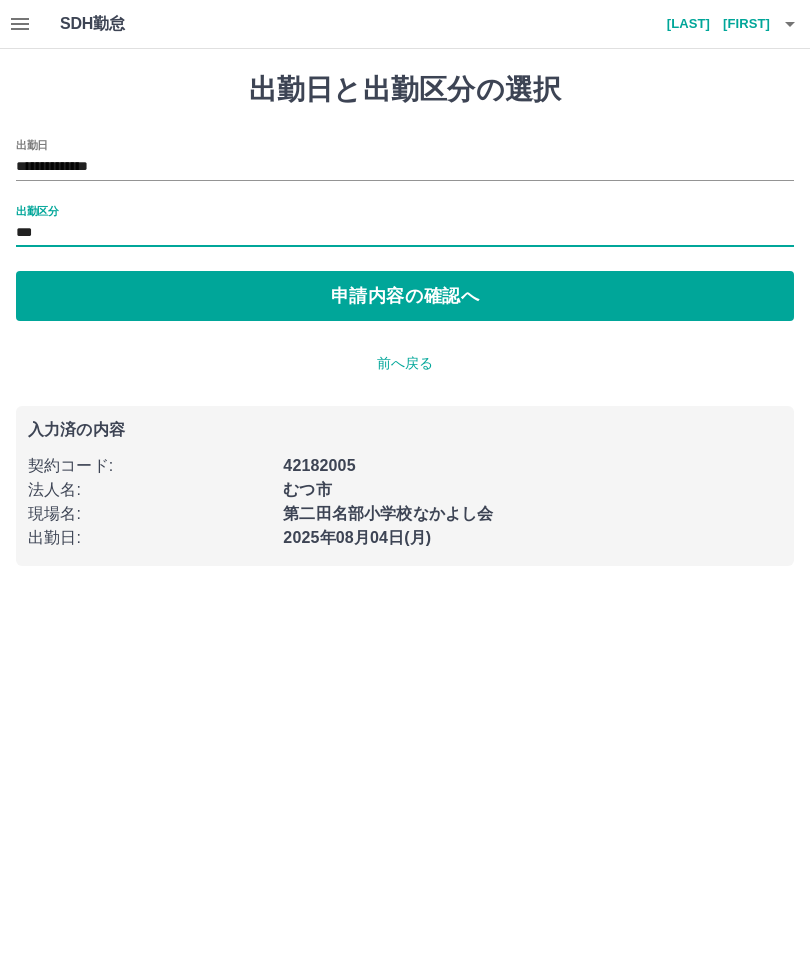 click on "申請内容の確認へ" at bounding box center [405, 296] 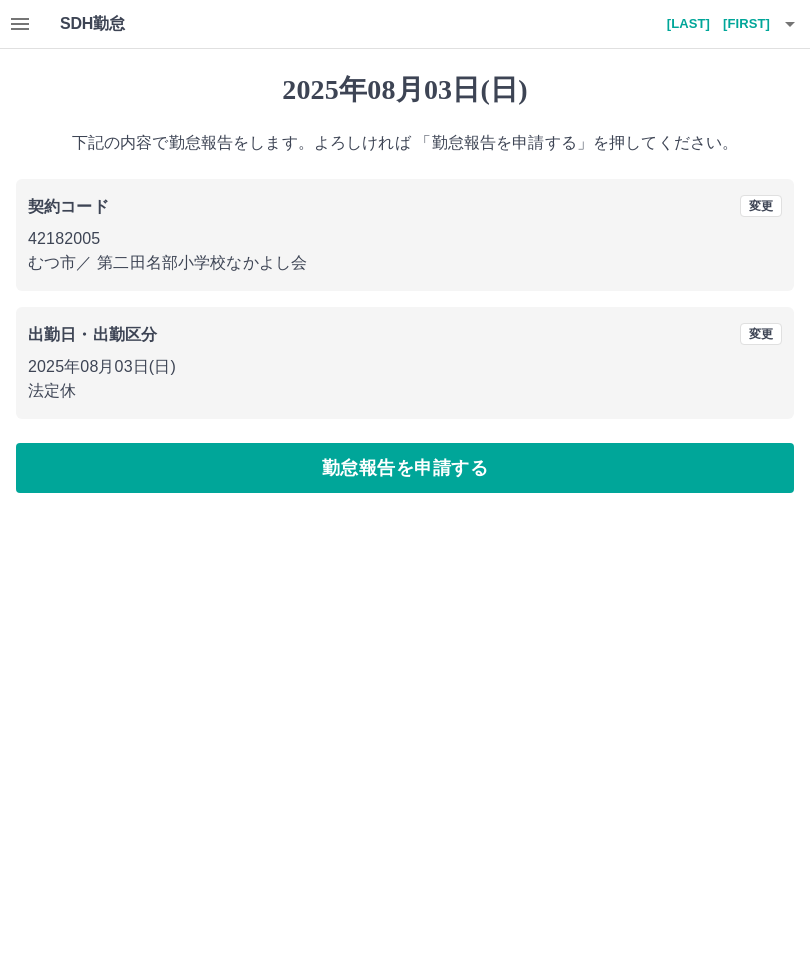click on "勤怠報告を申請する" at bounding box center (405, 468) 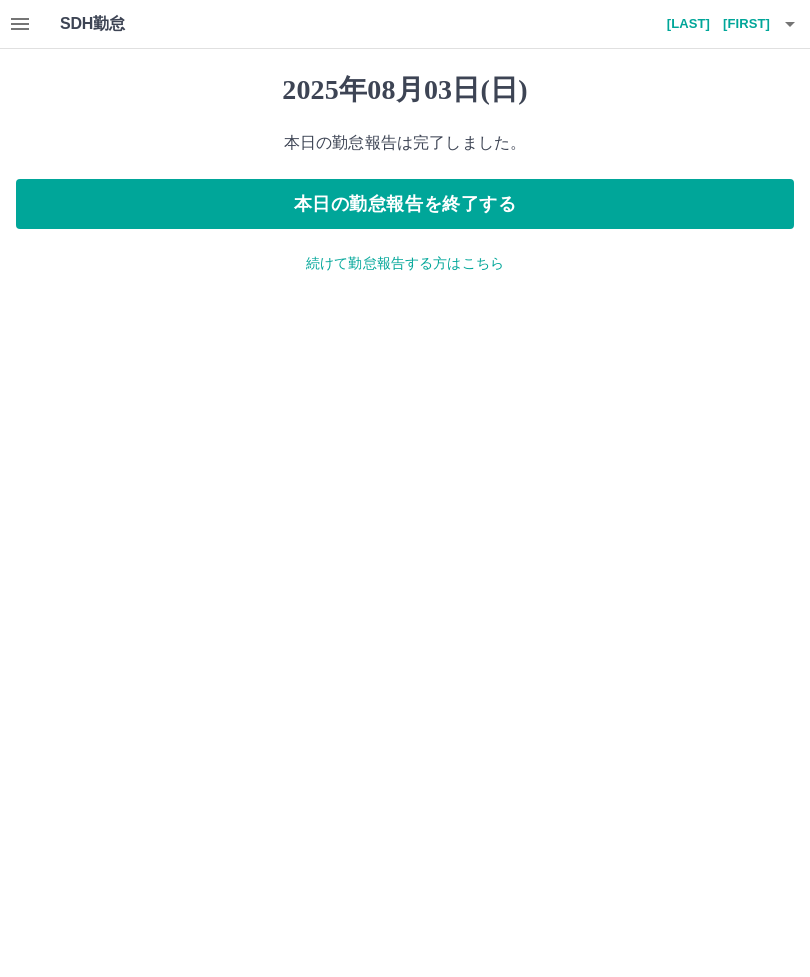 click on "続けて勤怠報告する方はこちら" at bounding box center [405, 263] 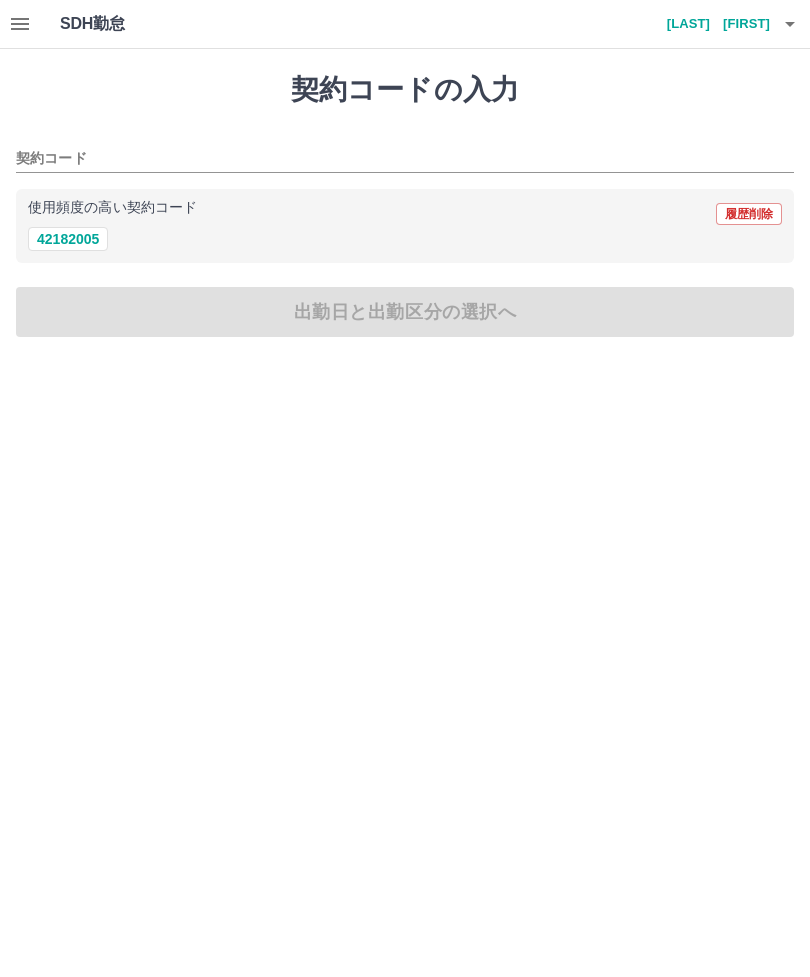 click at bounding box center (20, 24) 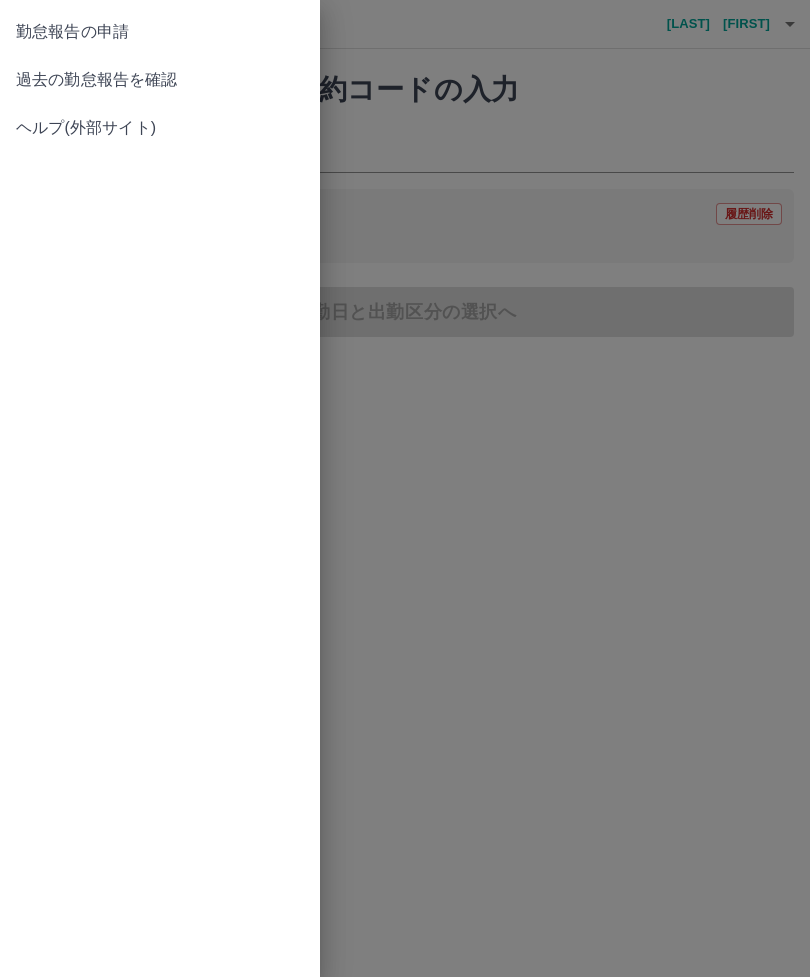 click on "過去の勤怠報告を確認" at bounding box center [160, 80] 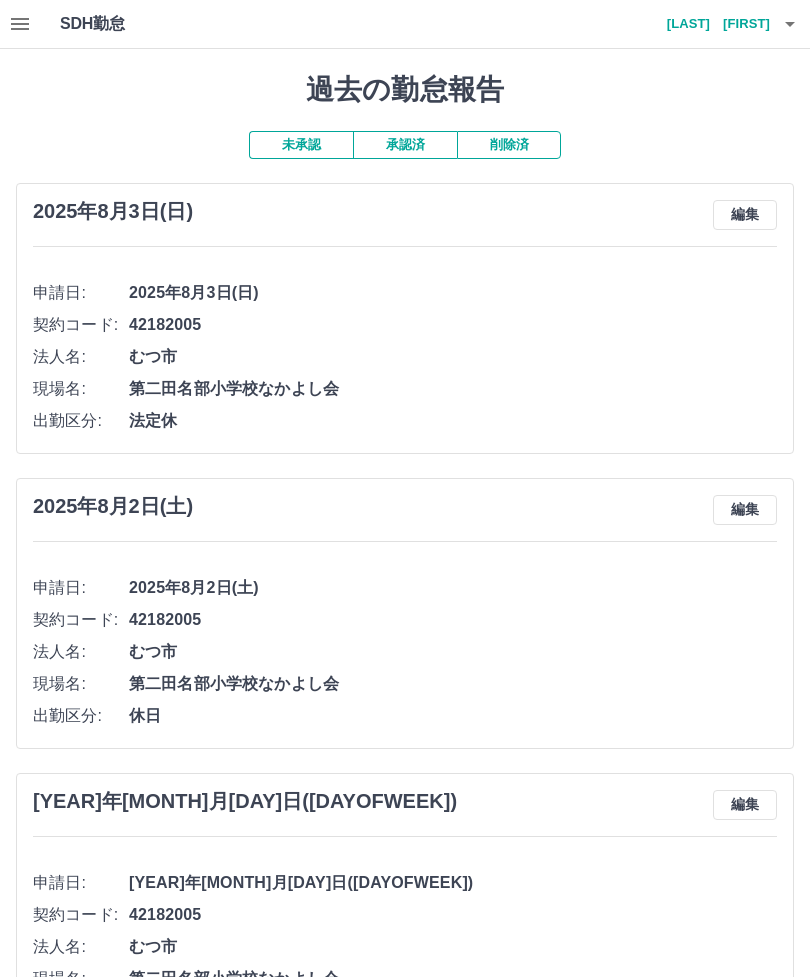 click on "承認済" at bounding box center [405, 145] 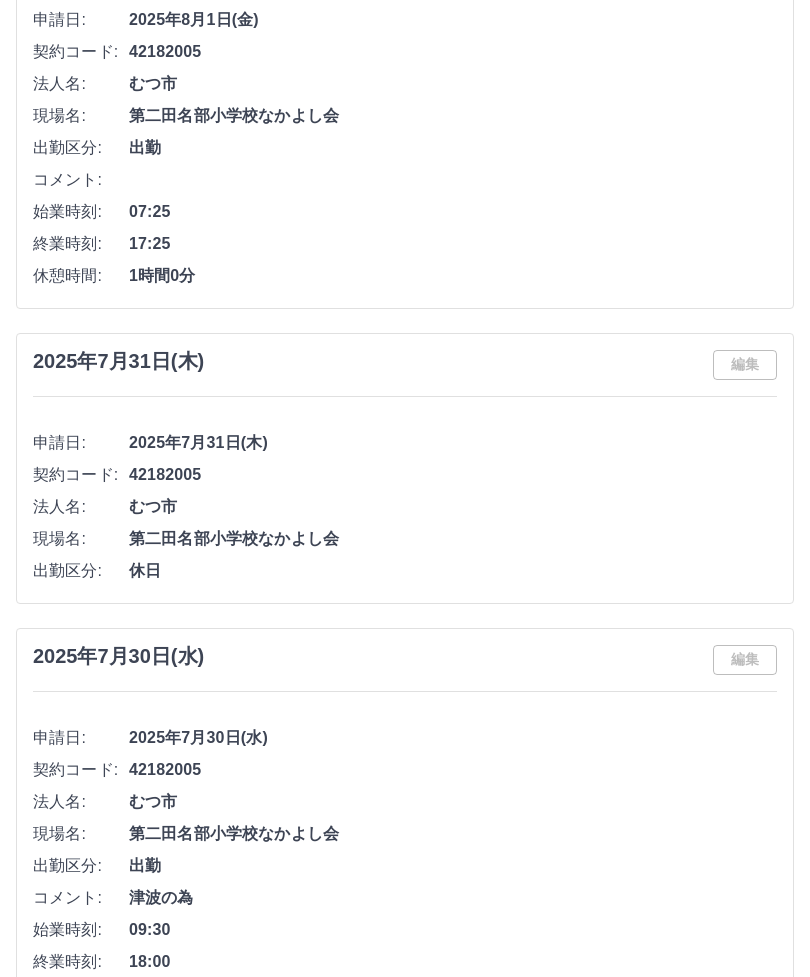scroll, scrollTop: 0, scrollLeft: 0, axis: both 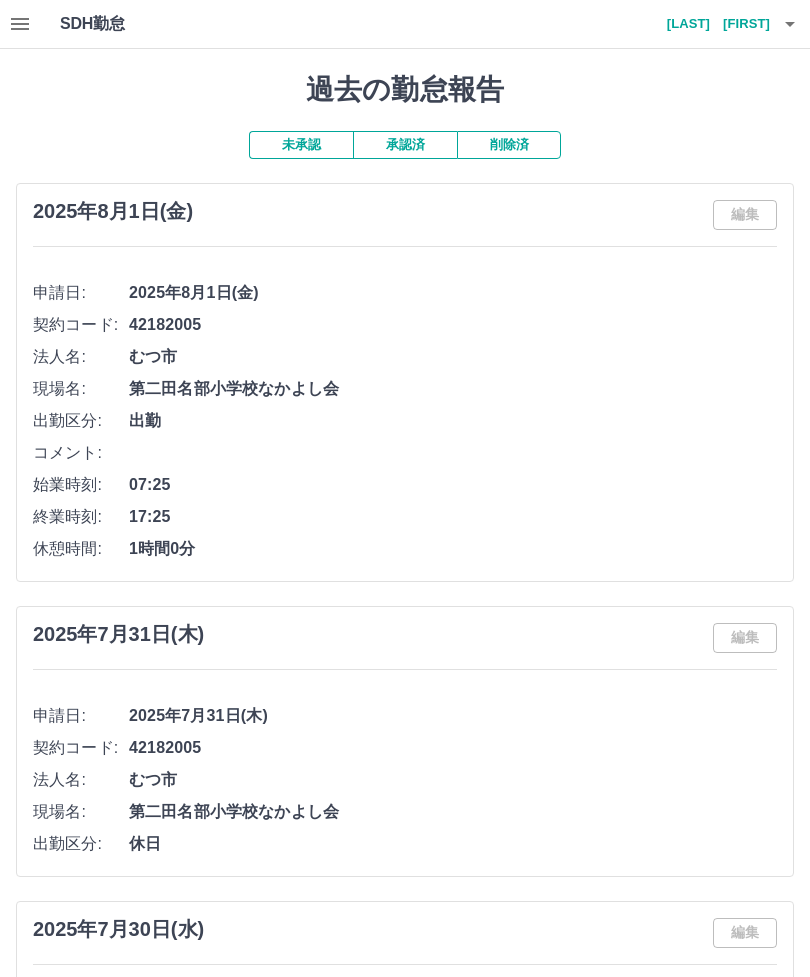 click on "未承認" at bounding box center (301, 145) 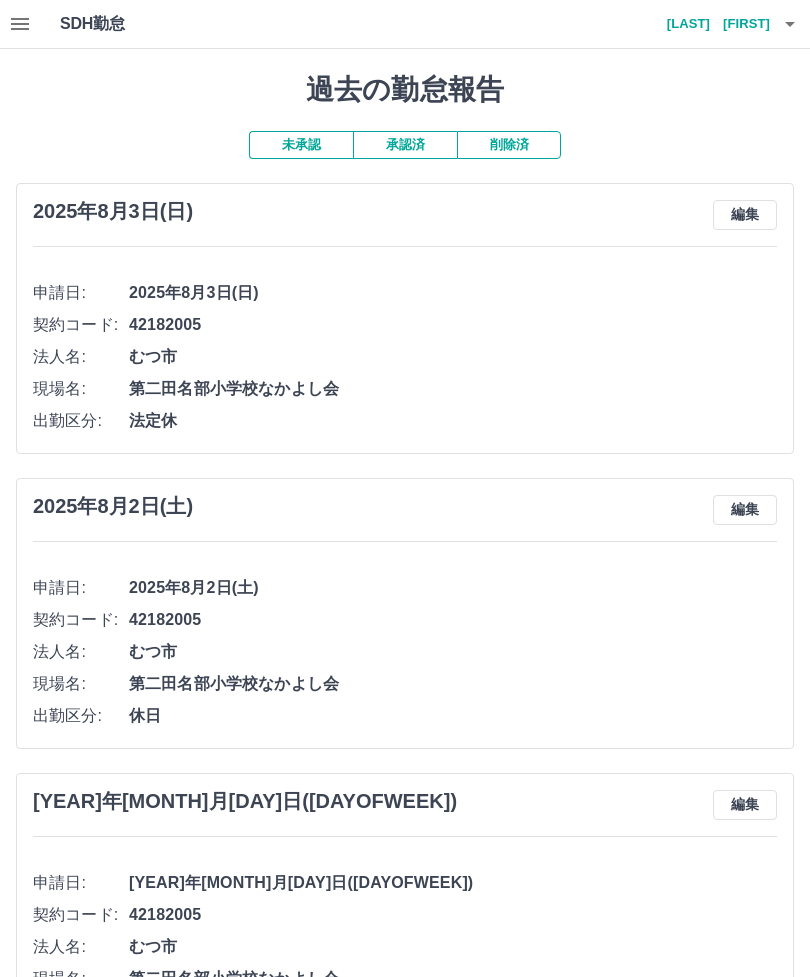 click 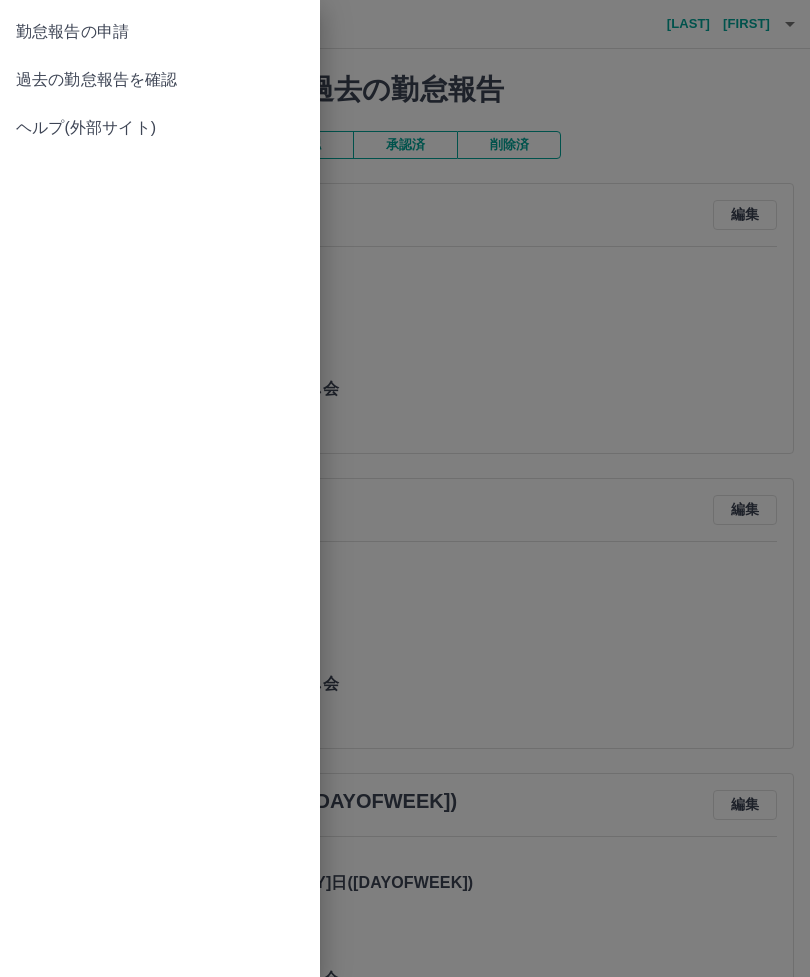 click at bounding box center [405, 488] 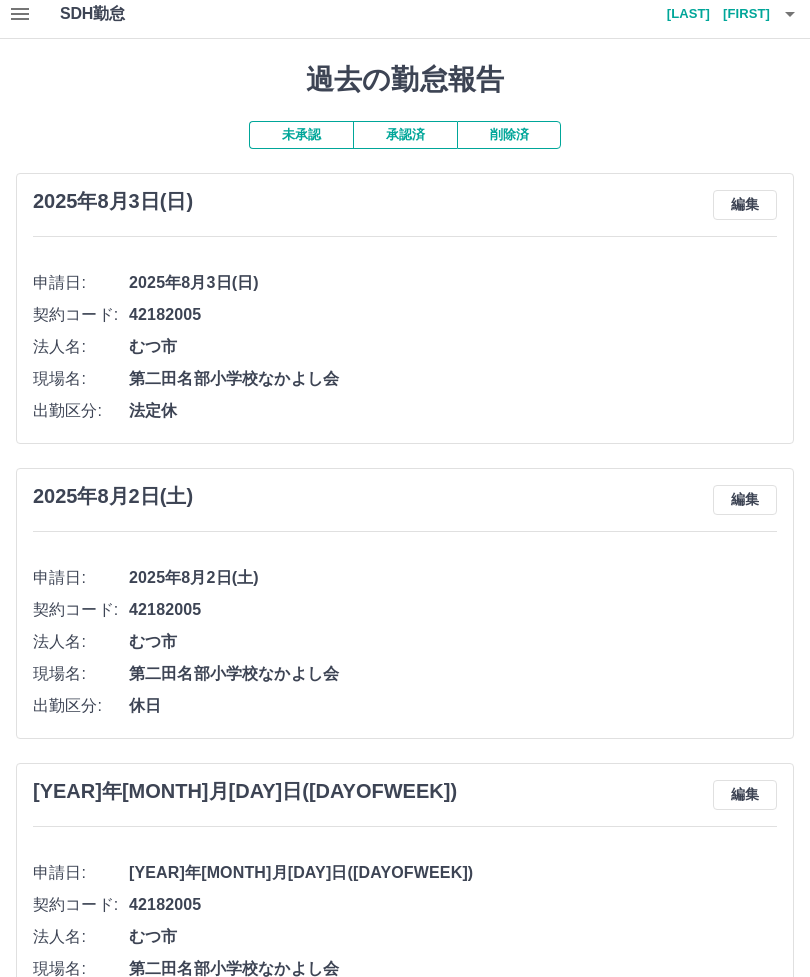 scroll, scrollTop: 0, scrollLeft: 0, axis: both 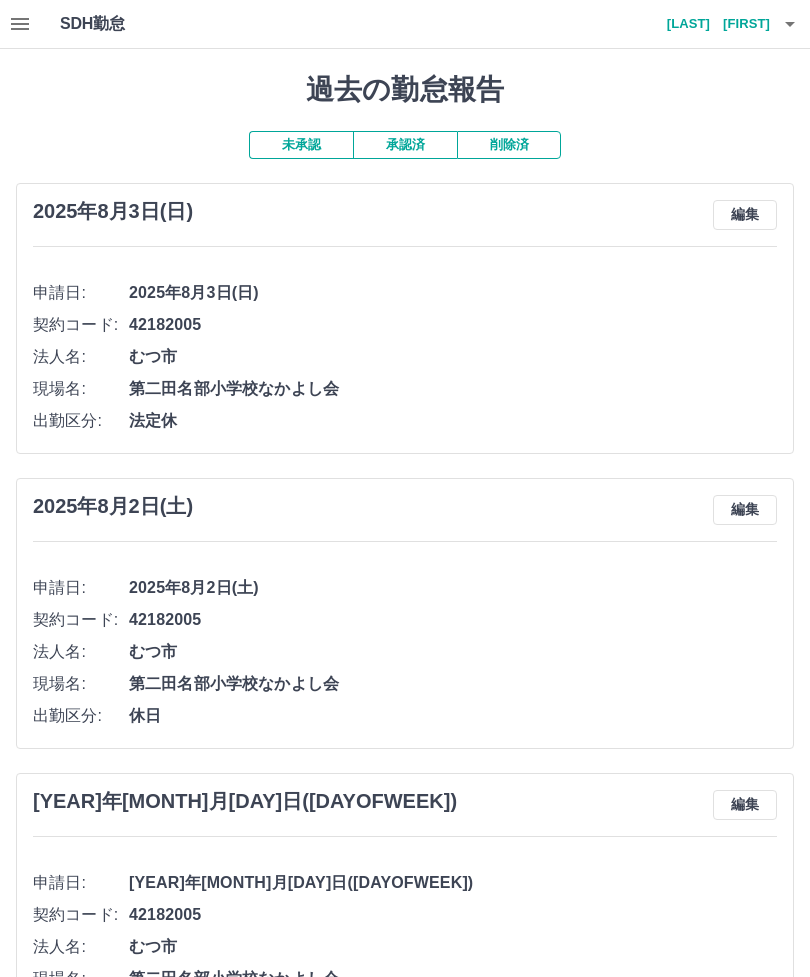 click on "[LAST]　[FIRST]" at bounding box center (710, 24) 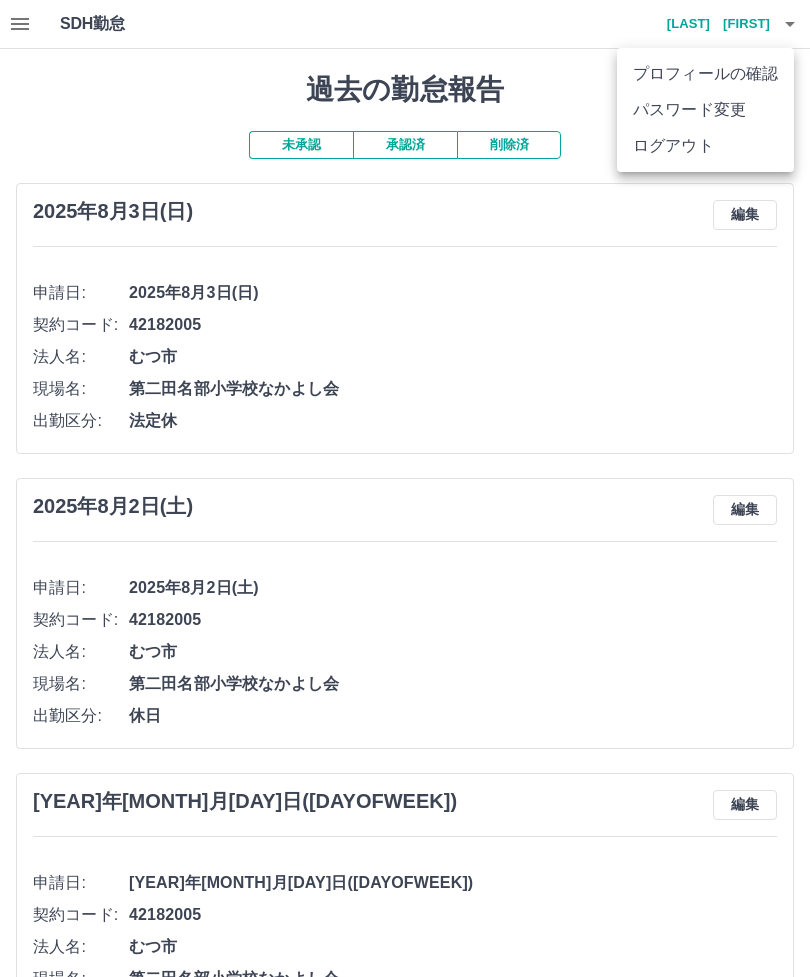click on "ログアウト" at bounding box center [705, 146] 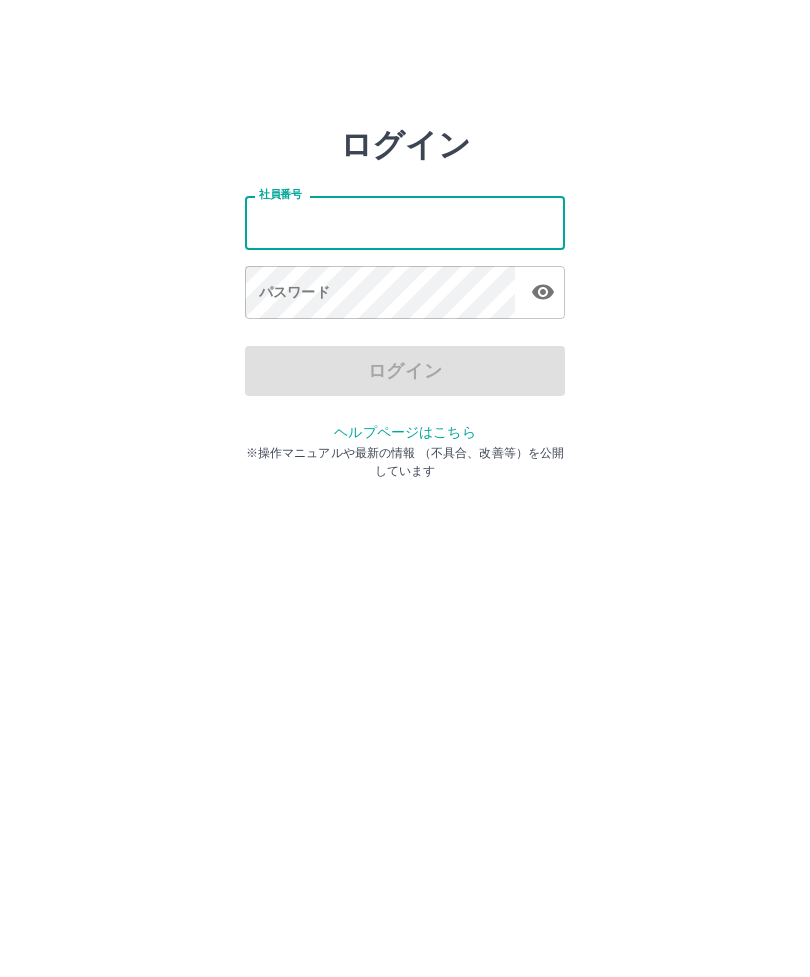 scroll, scrollTop: 0, scrollLeft: 0, axis: both 